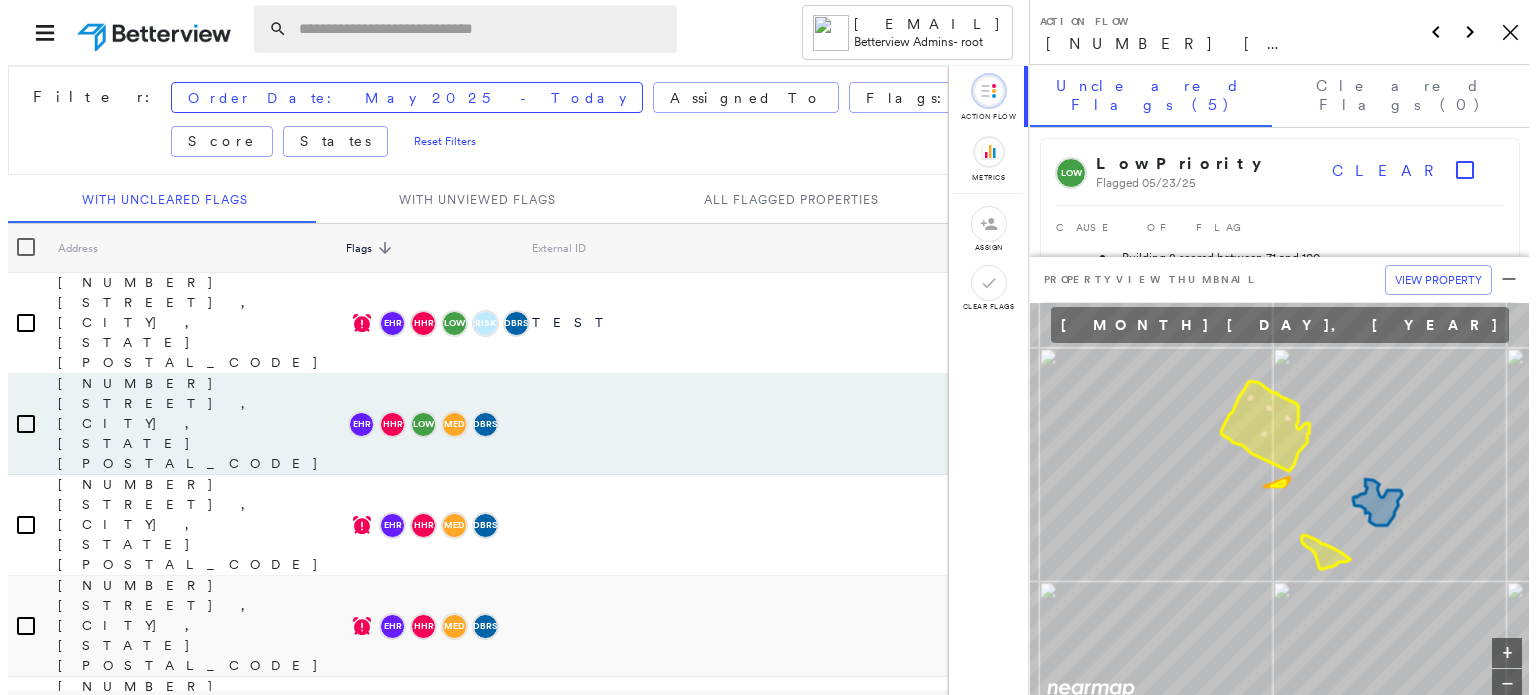 scroll, scrollTop: 0, scrollLeft: 0, axis: both 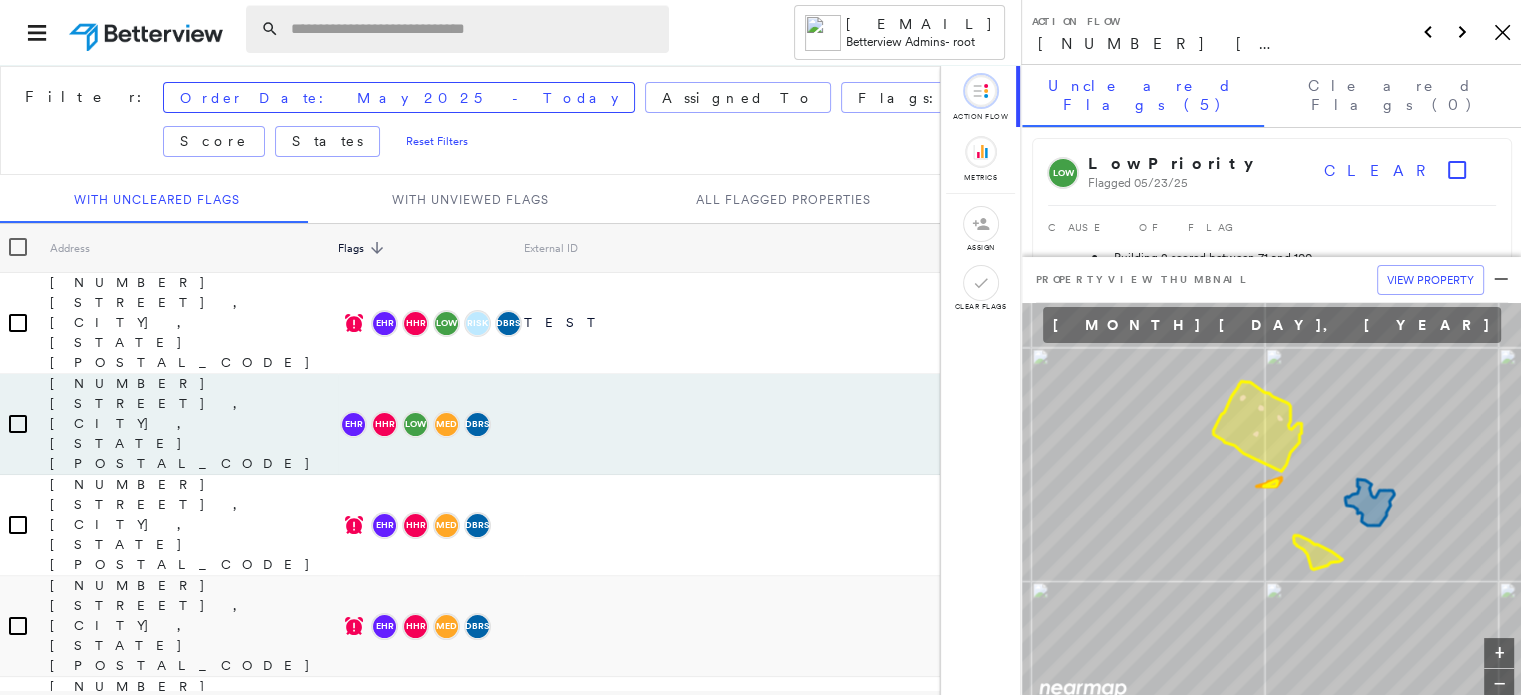 click at bounding box center [474, 29] 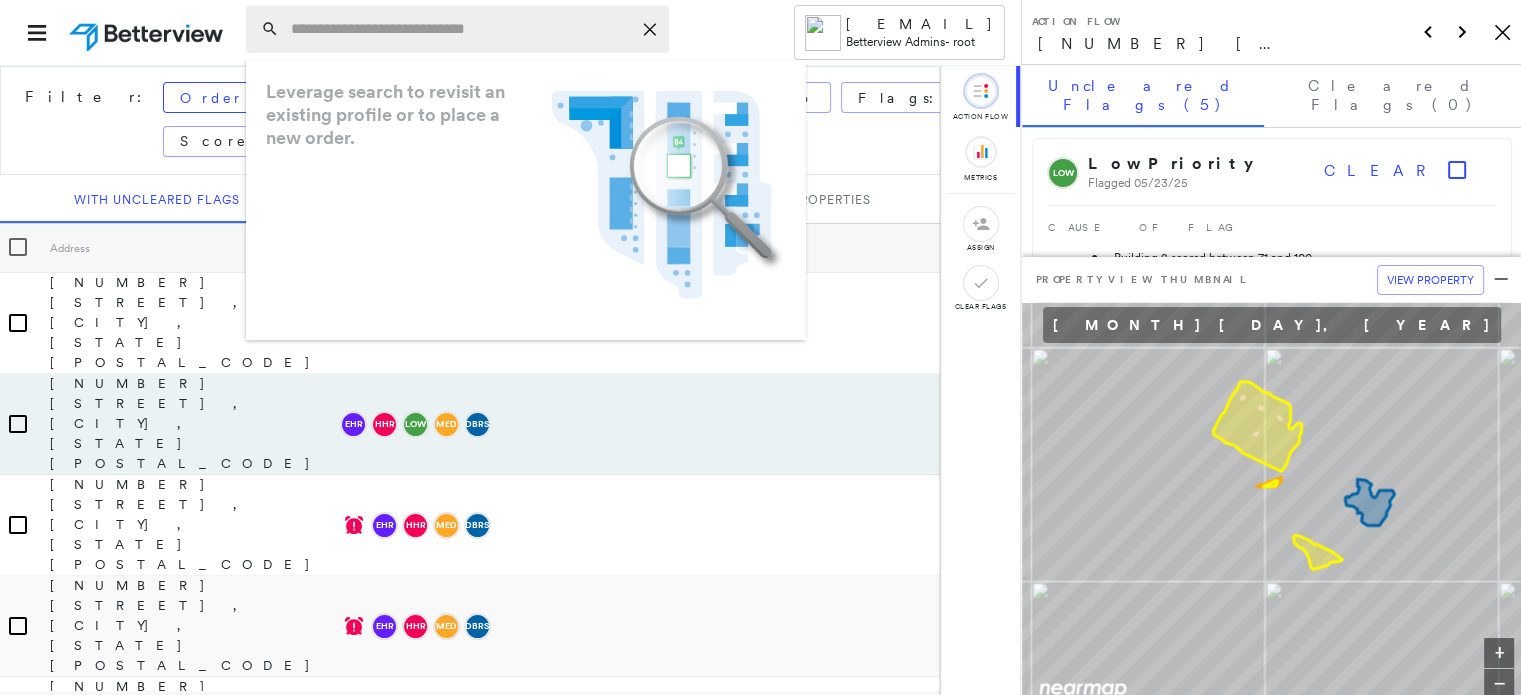 click at bounding box center (461, 29) 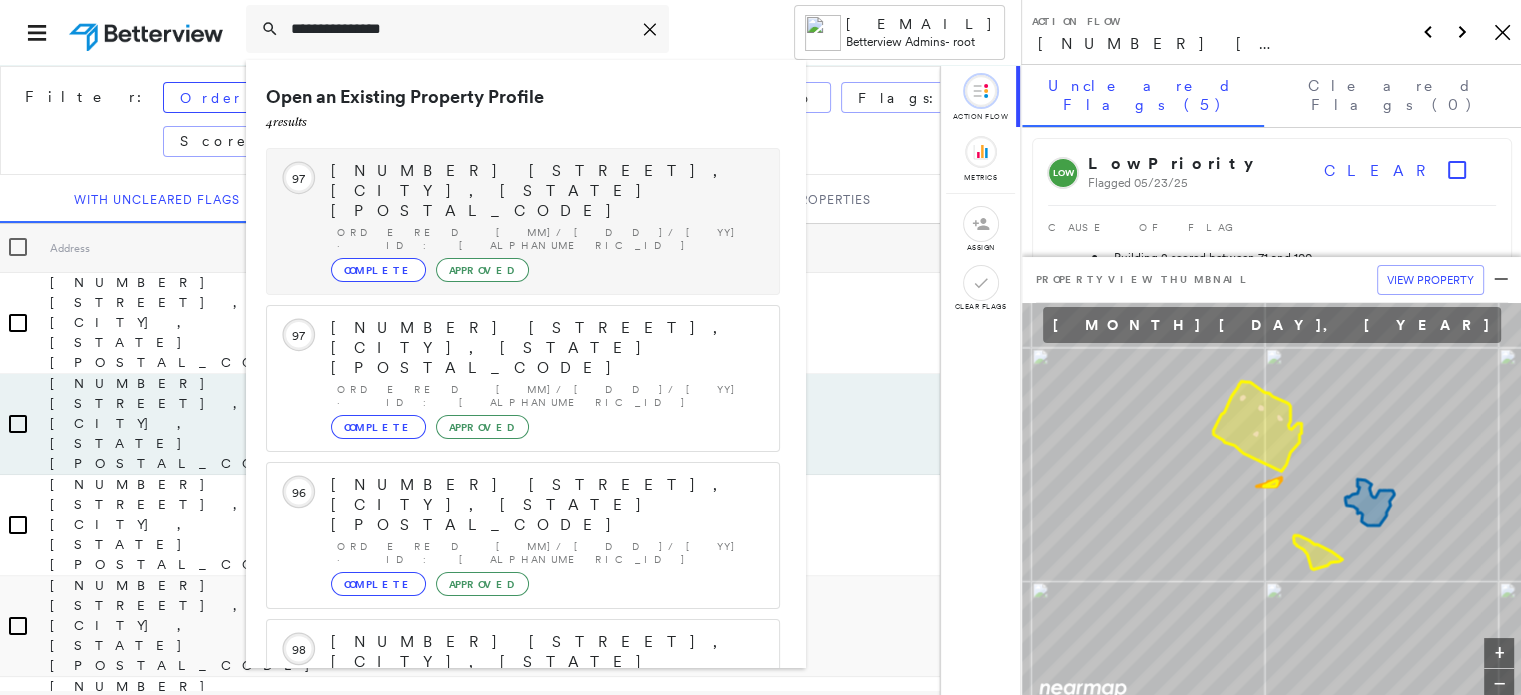 type on "**********" 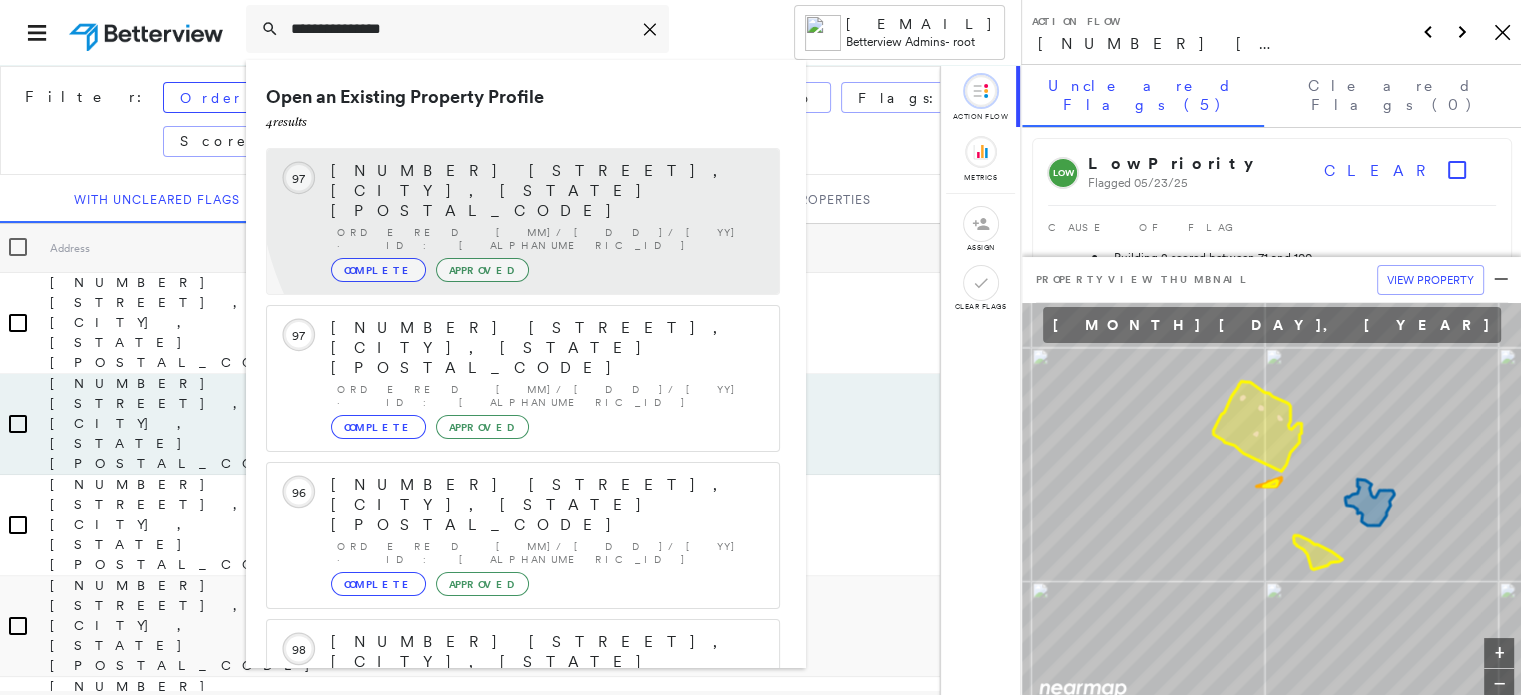 click on "[NUMBER] [STREET], [CITY], [STATE] [POSTAL_CODE]" at bounding box center (545, 191) 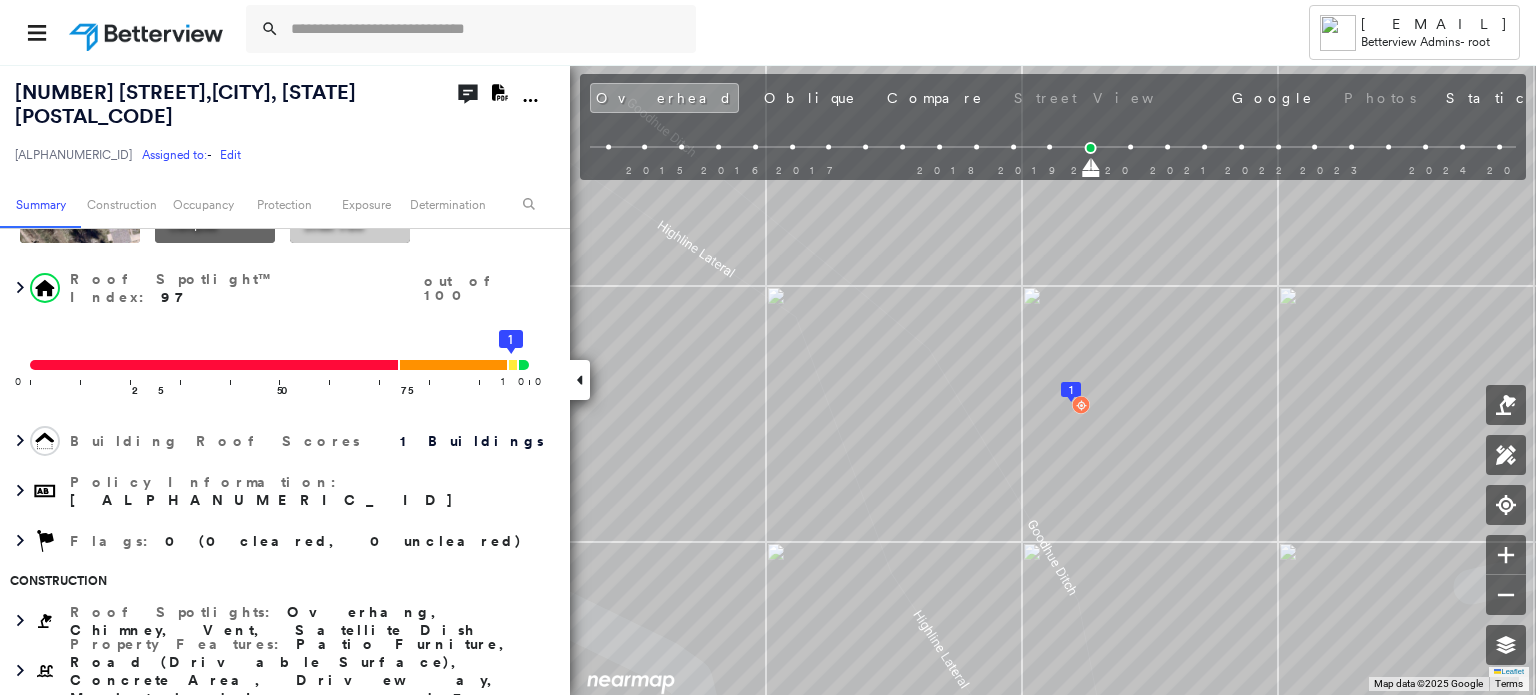 scroll, scrollTop: 0, scrollLeft: 0, axis: both 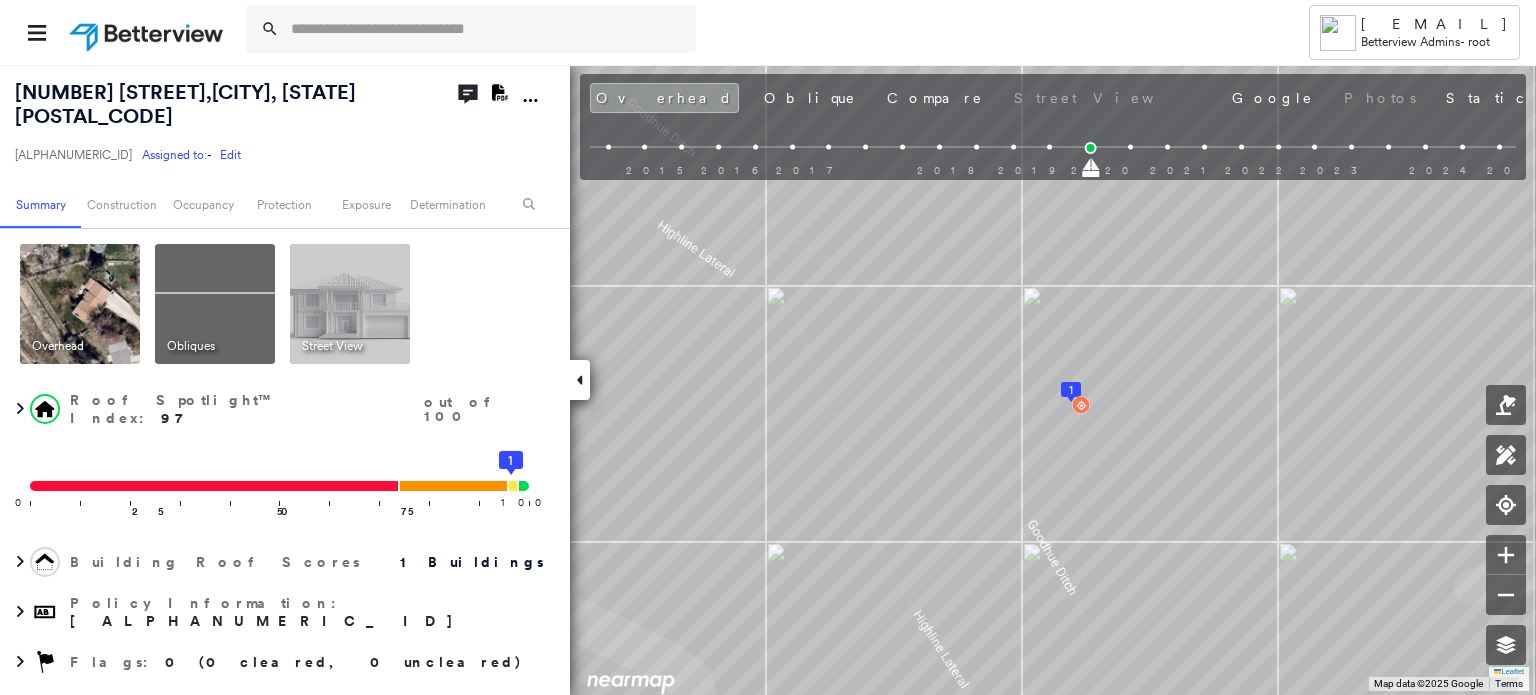 click 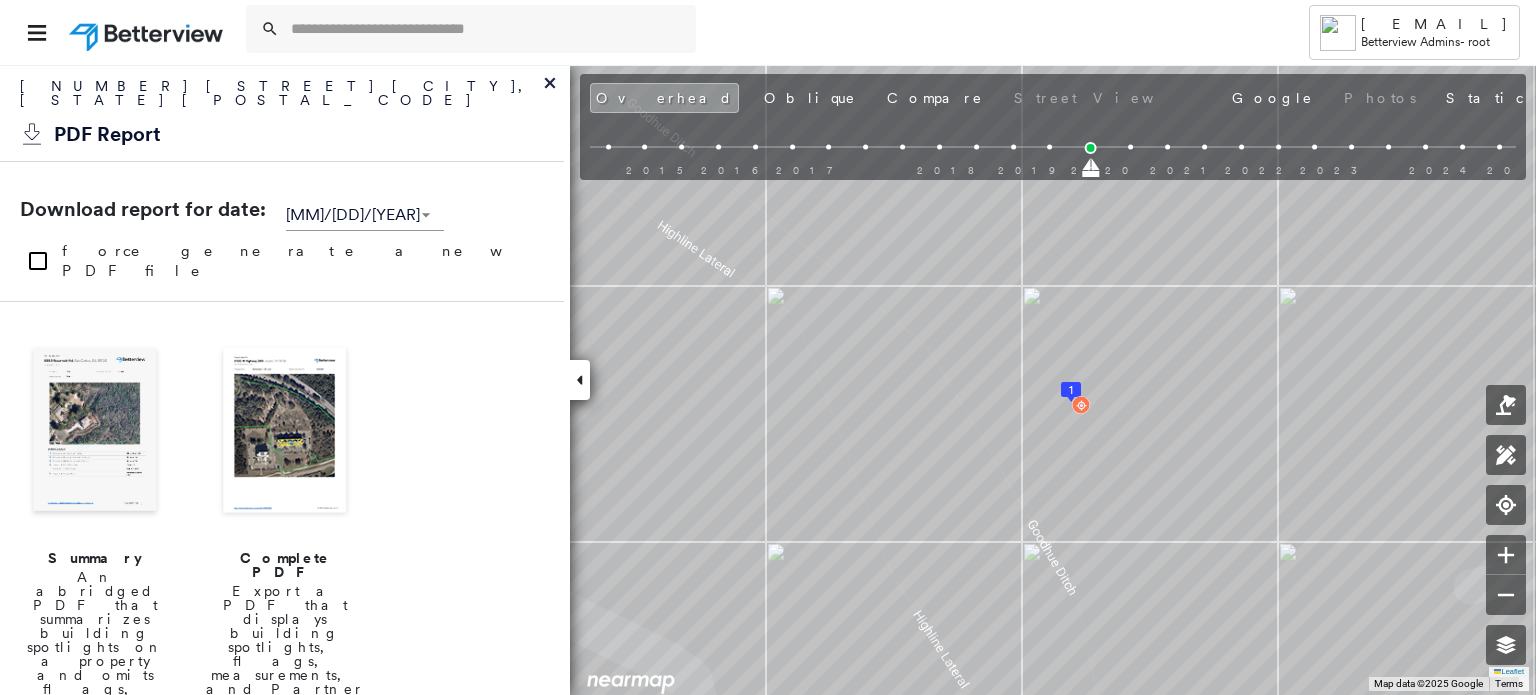 click at bounding box center [285, 432] 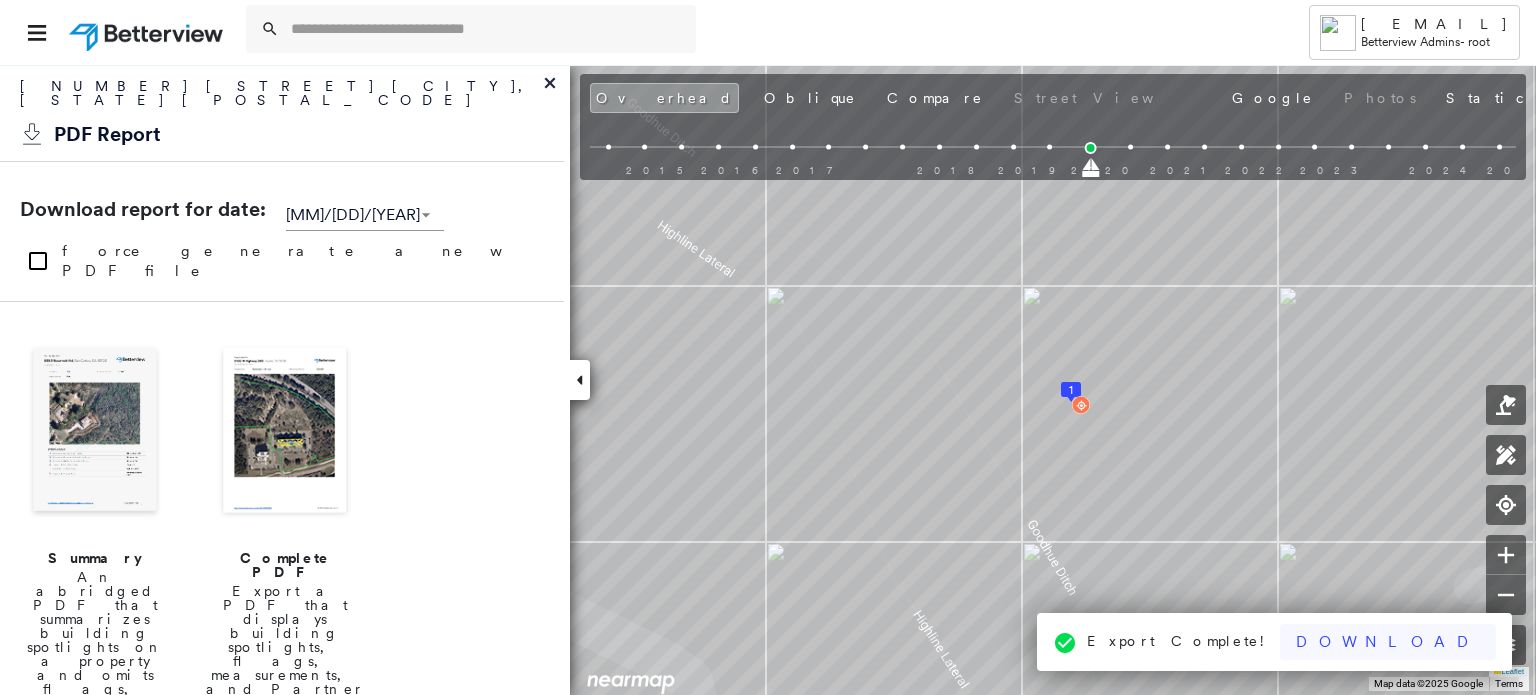 click on "Download" at bounding box center [1388, 642] 